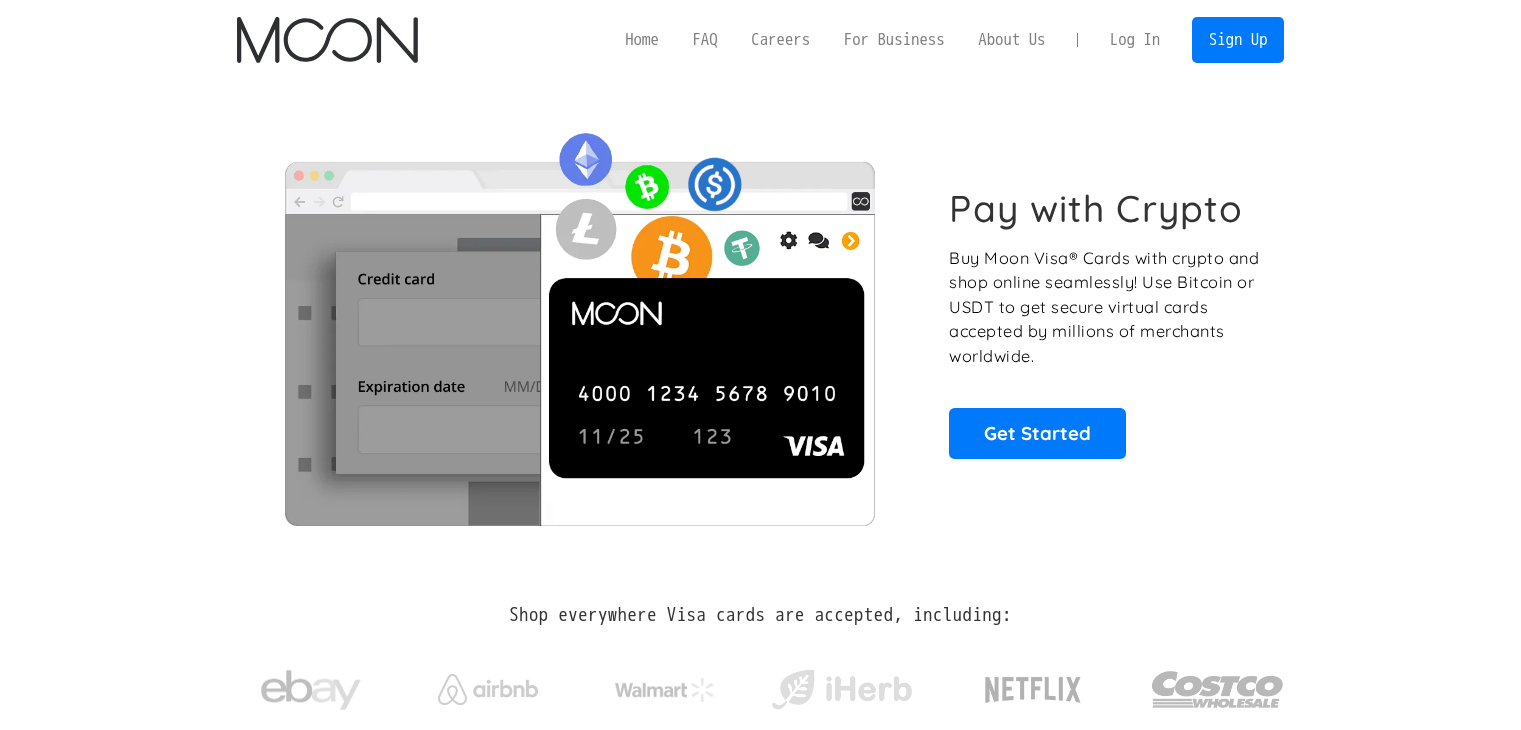 scroll, scrollTop: 0, scrollLeft: 0, axis: both 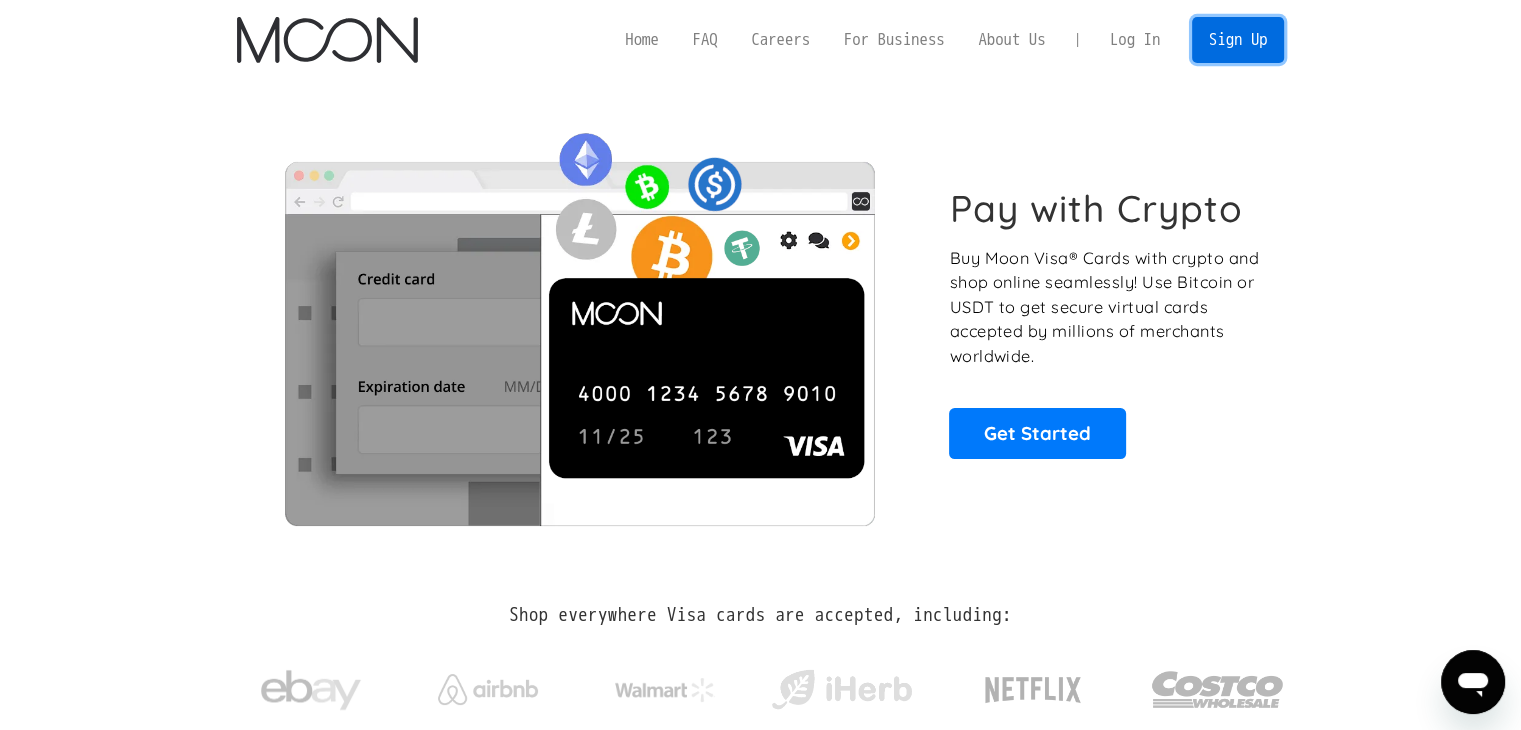 click on "Sign Up" at bounding box center [1238, 39] 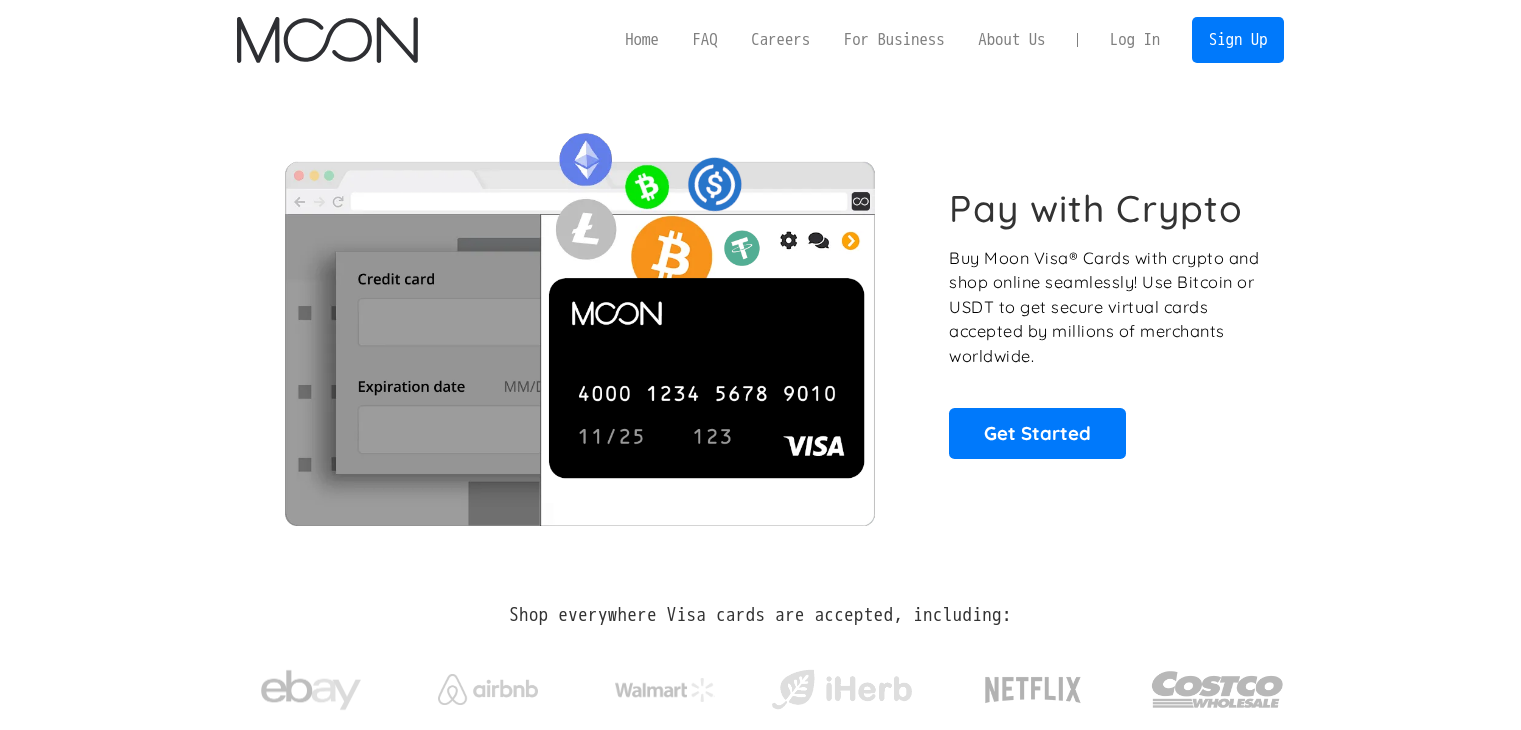 scroll, scrollTop: 0, scrollLeft: 0, axis: both 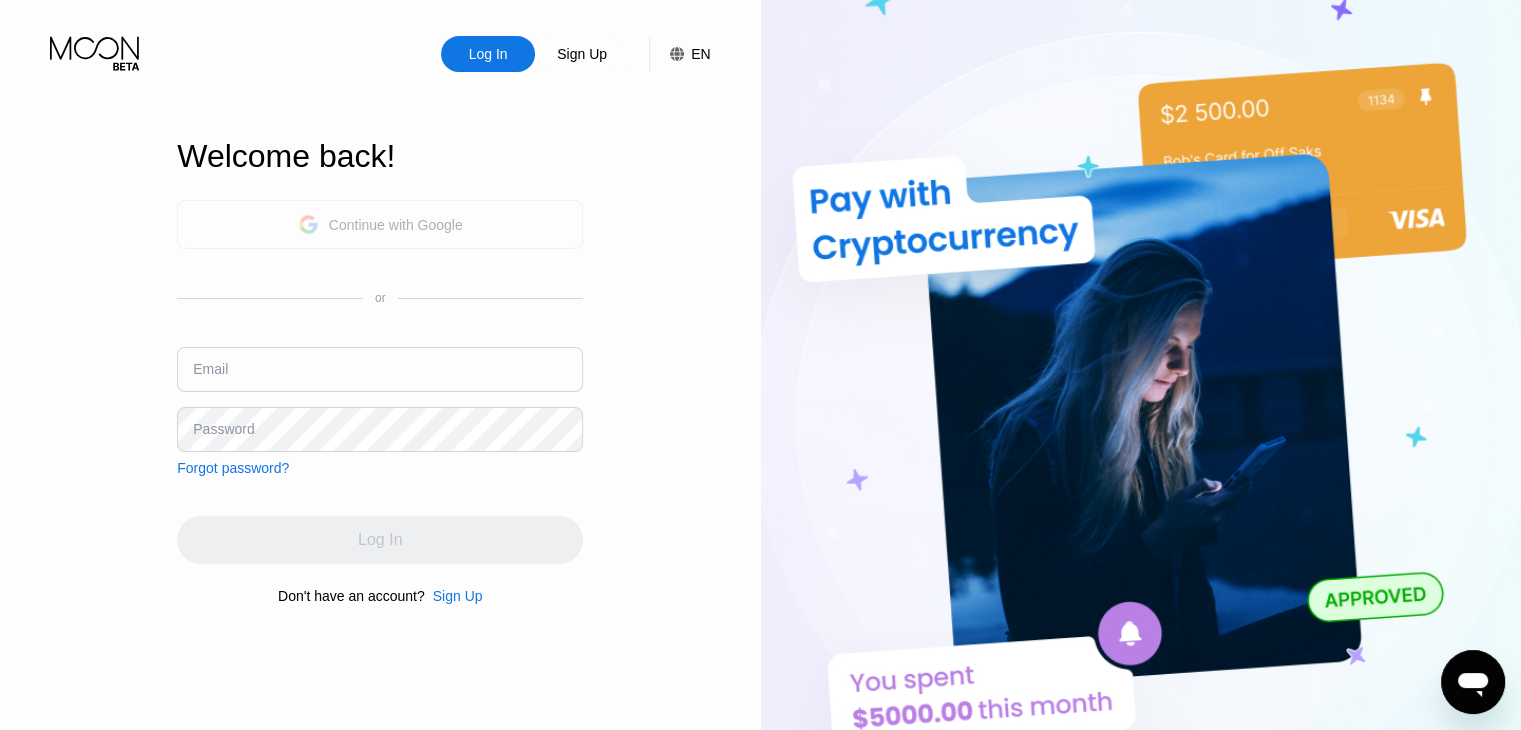 click on "Continue with Google" at bounding box center (396, 225) 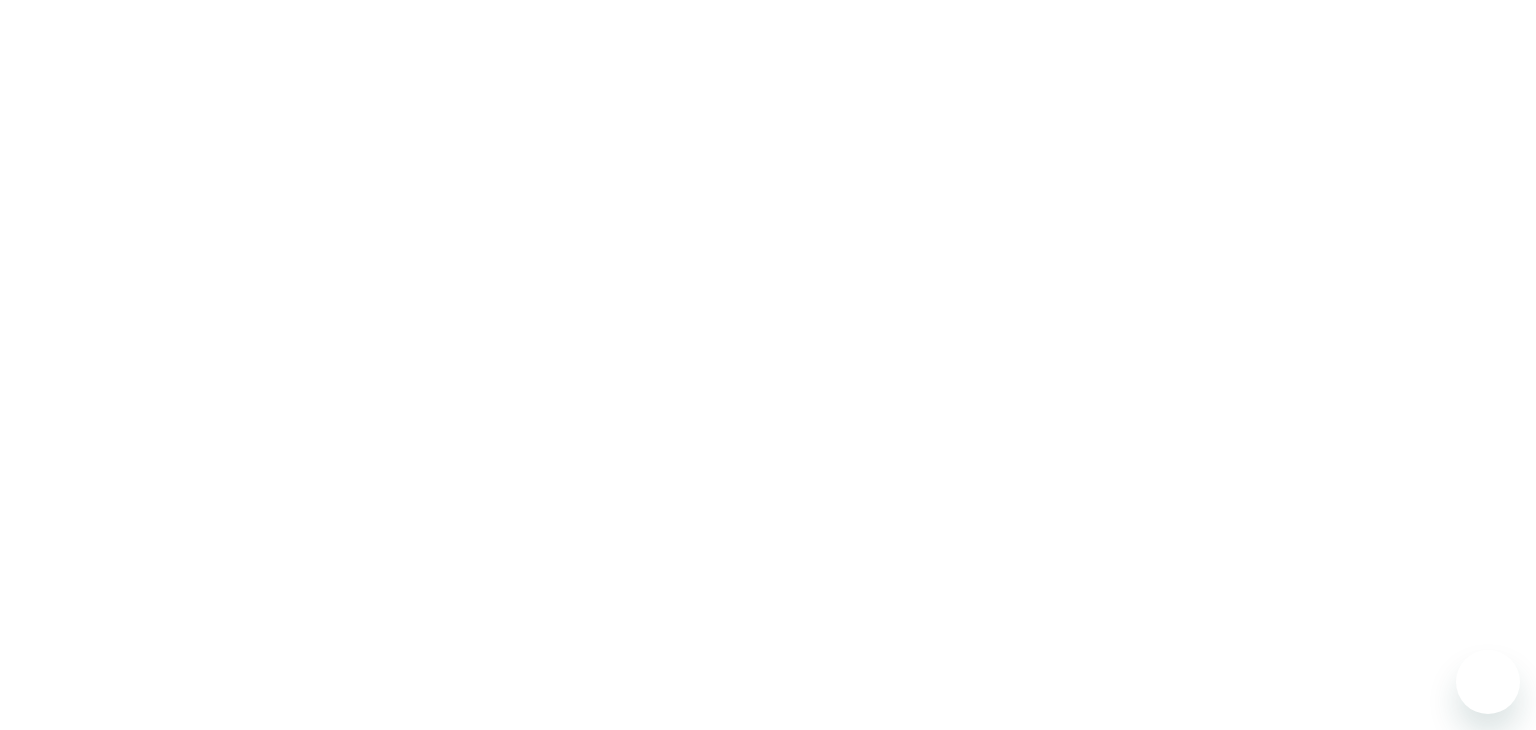 scroll, scrollTop: 0, scrollLeft: 0, axis: both 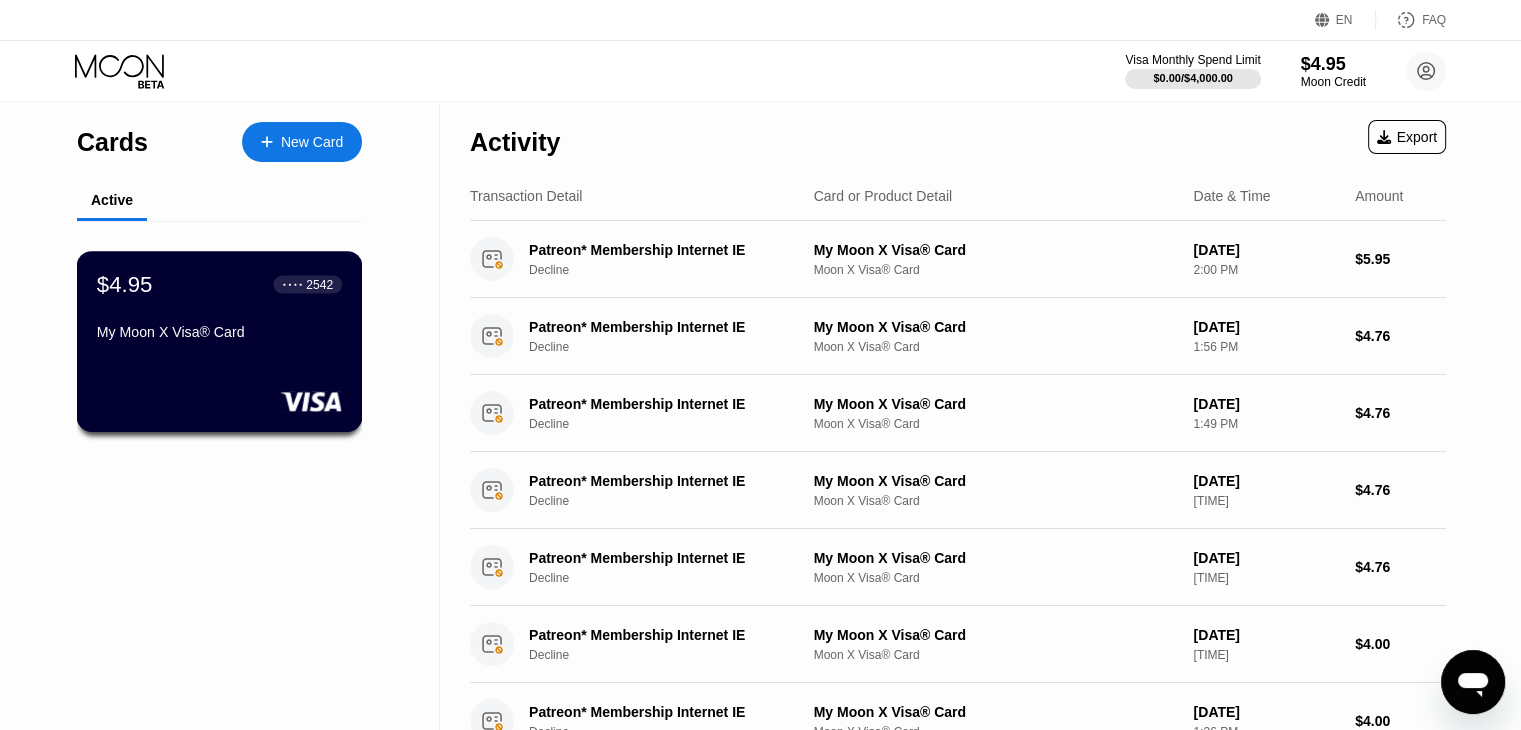 click on "$4.95 ● ● ● ● 2542" at bounding box center [219, 284] 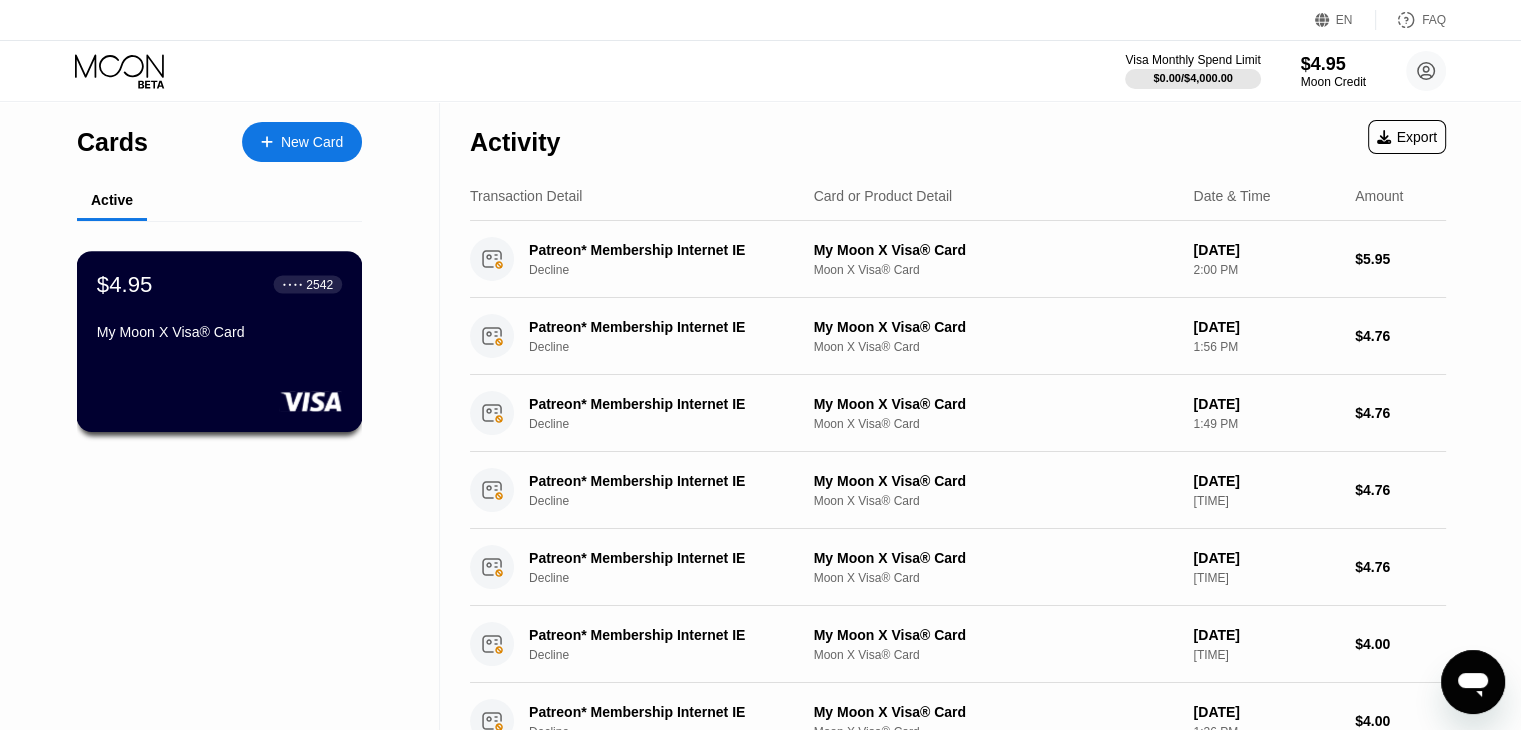 click on "$4.95" at bounding box center (125, 284) 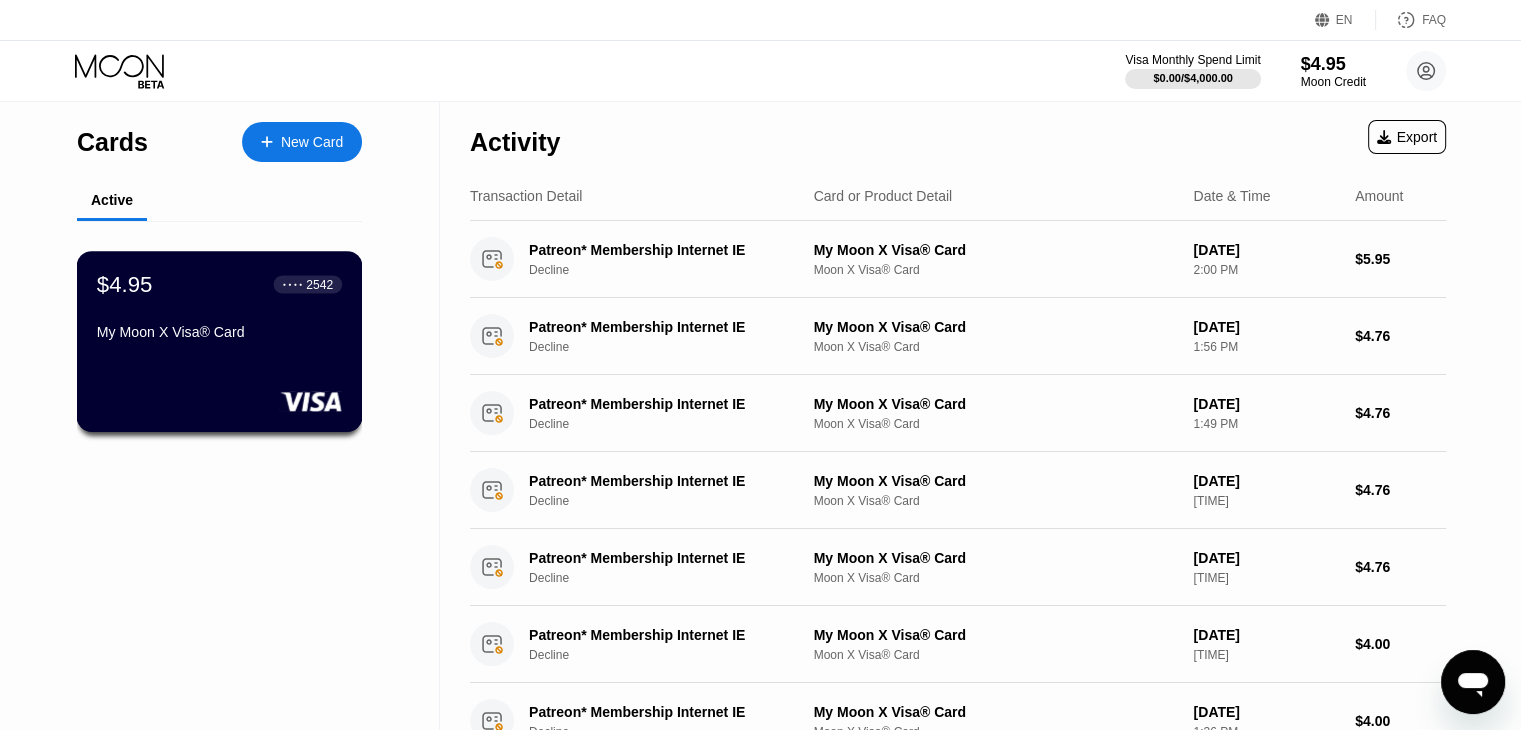 click on "2542" at bounding box center (319, 284) 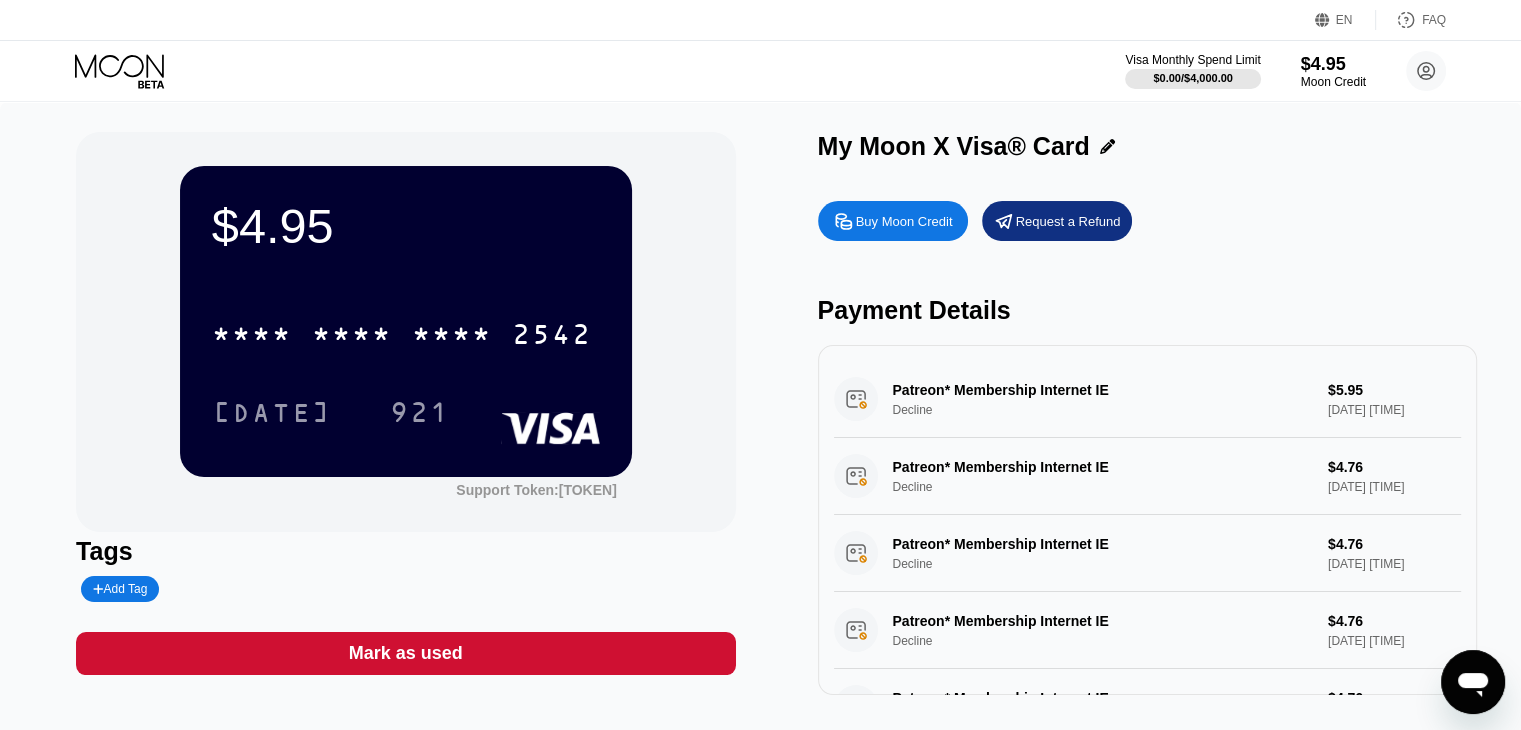drag, startPoint x: 4, startPoint y: 265, endPoint x: 135, endPoint y: 261, distance: 131.06105 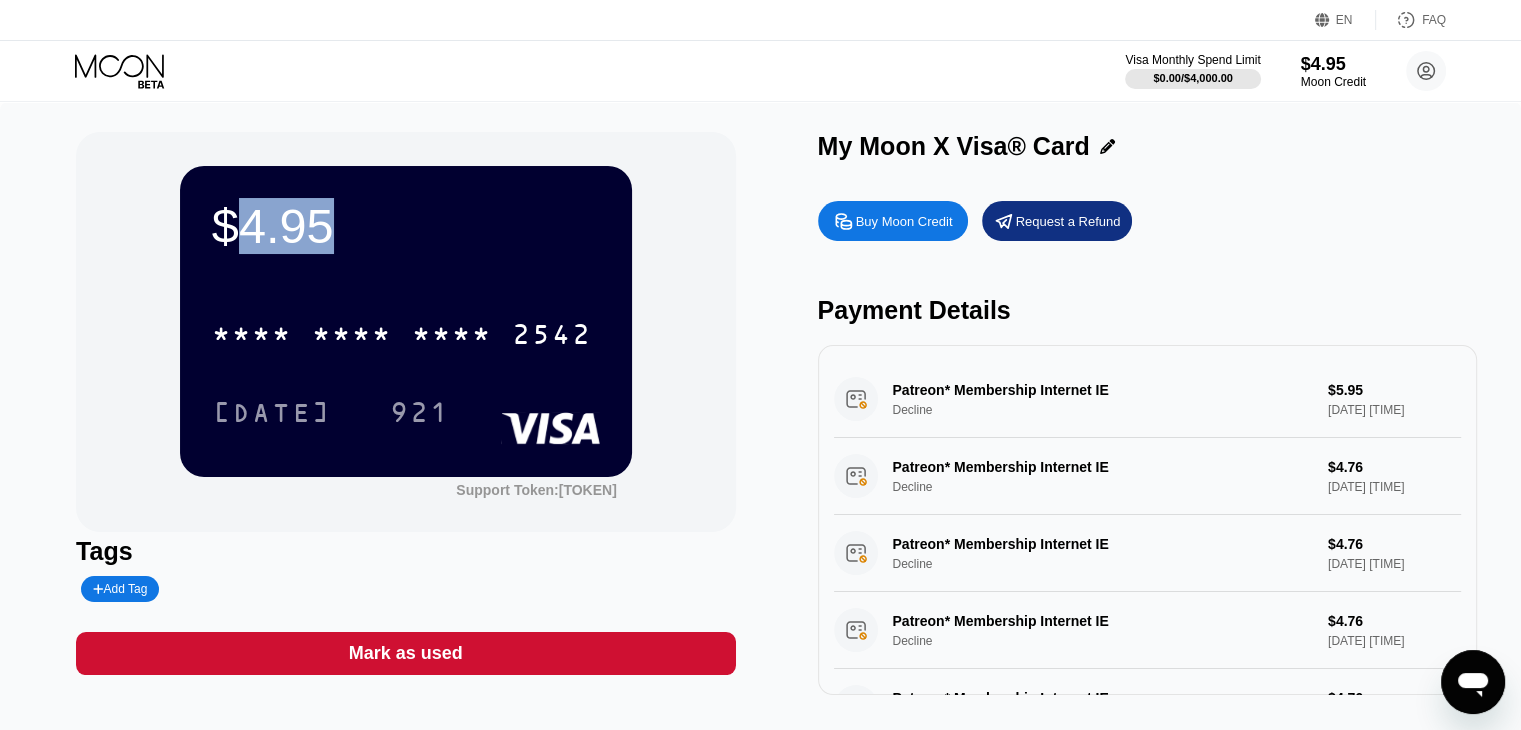 drag, startPoint x: 248, startPoint y: 229, endPoint x: 368, endPoint y: 217, distance: 120.59851 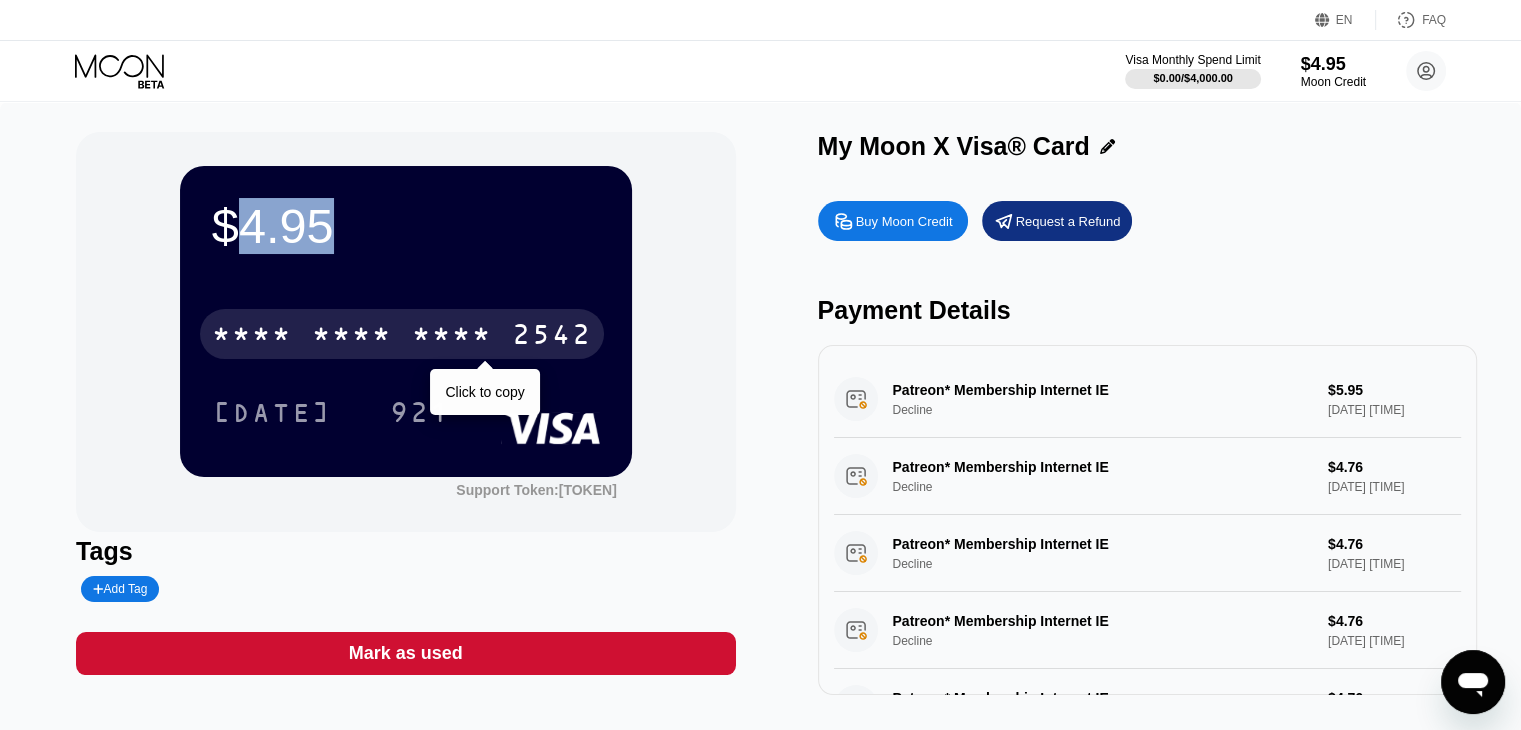 click on "* * * *" at bounding box center (352, 337) 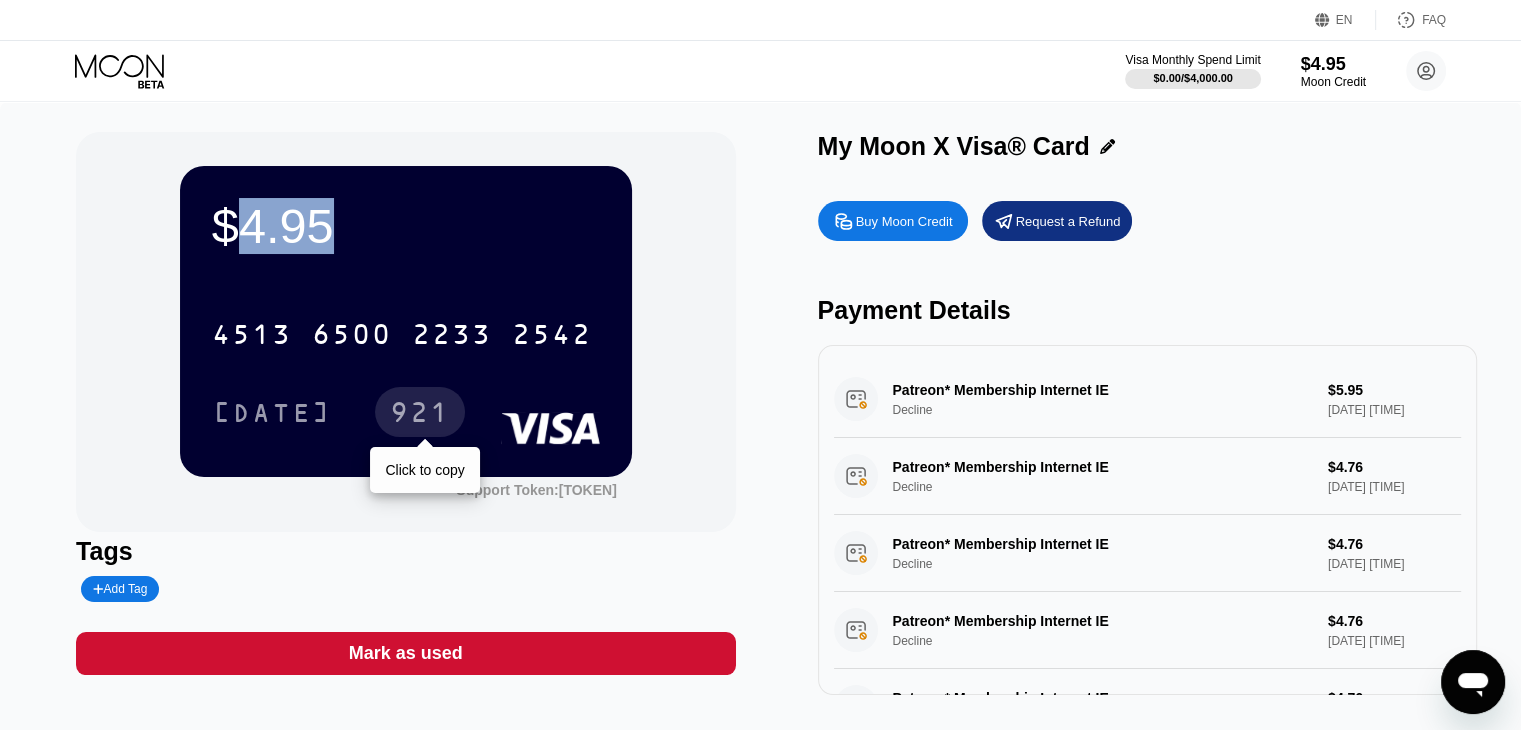 click on "921" at bounding box center (420, 415) 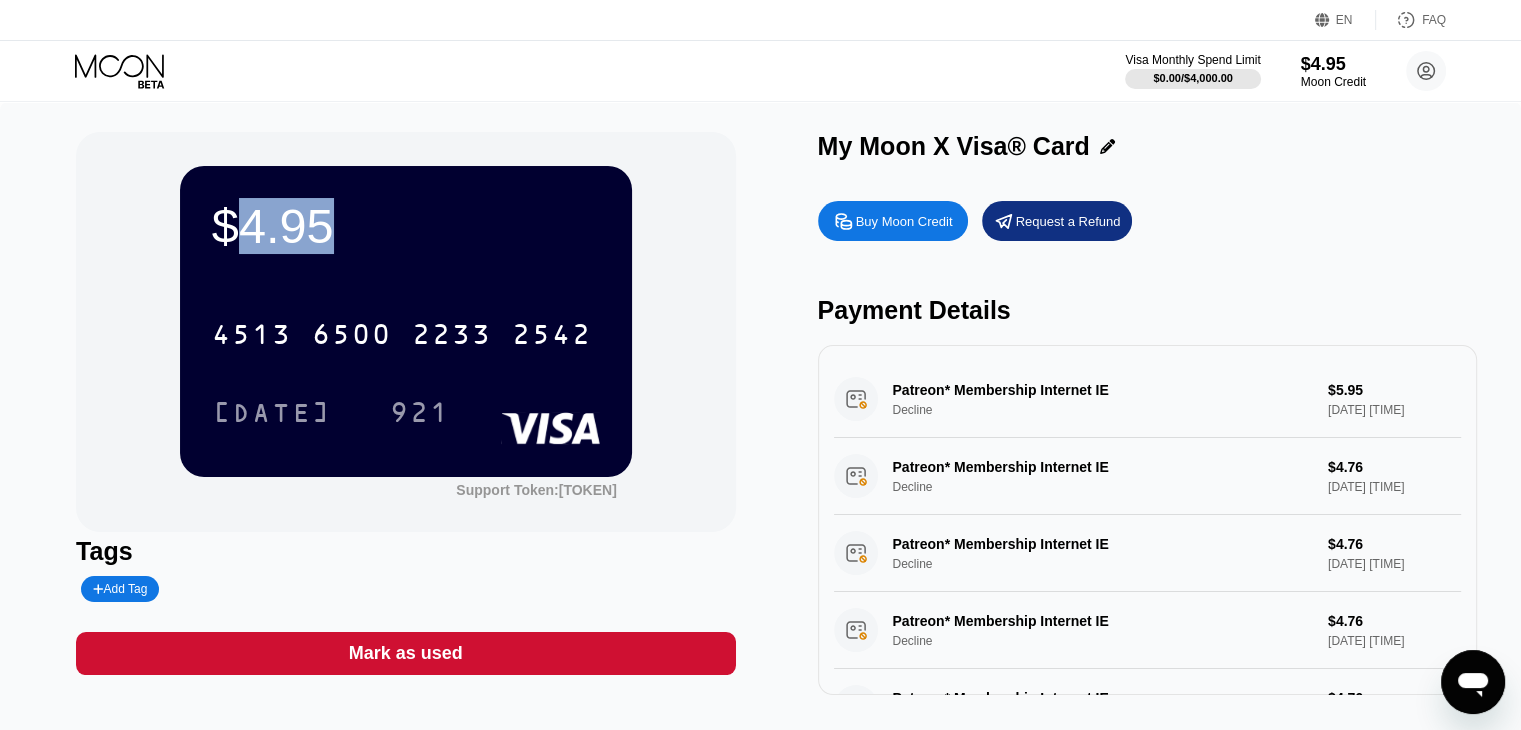 click on "$4.95 4513 6500 2233 2542 05/28 921" at bounding box center [406, 321] 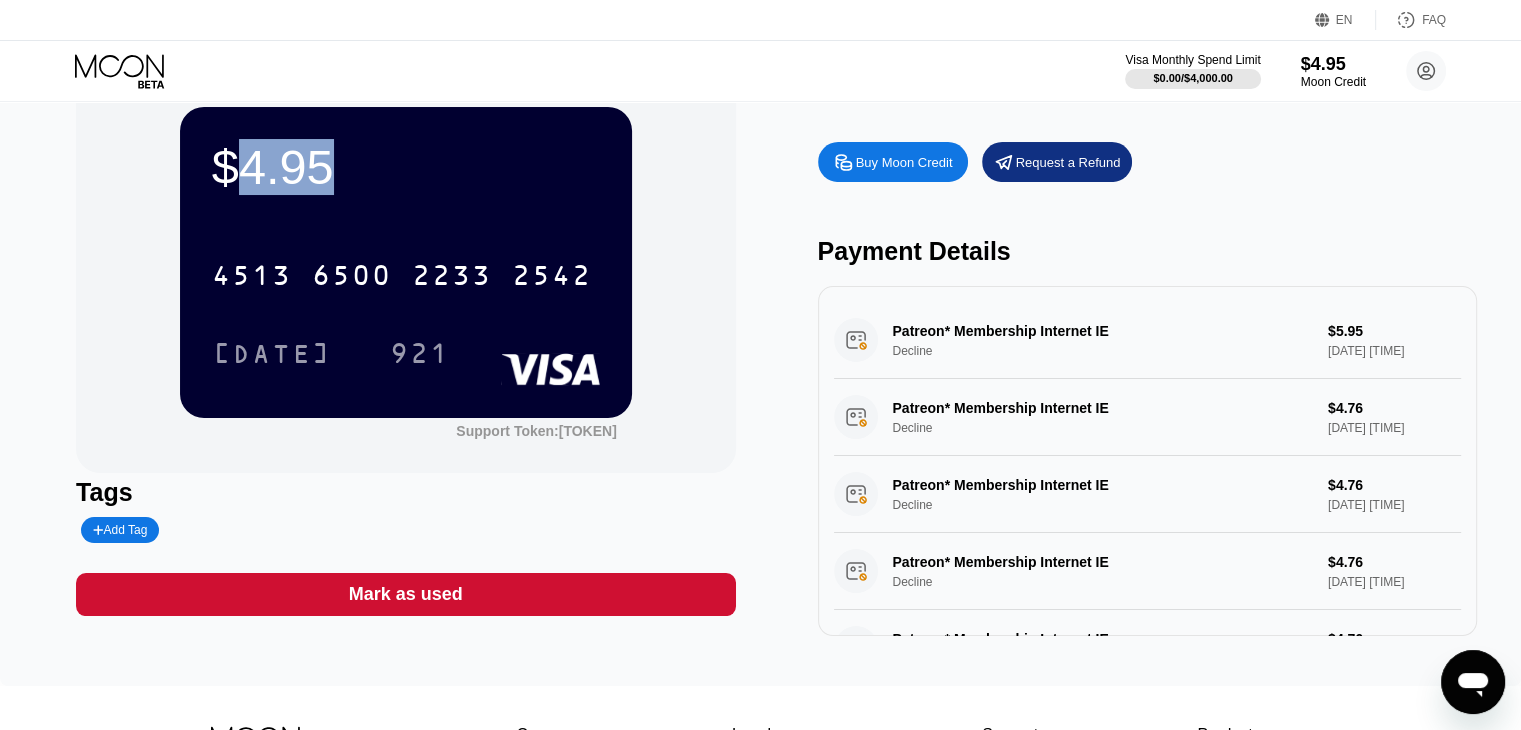 scroll, scrollTop: 0, scrollLeft: 0, axis: both 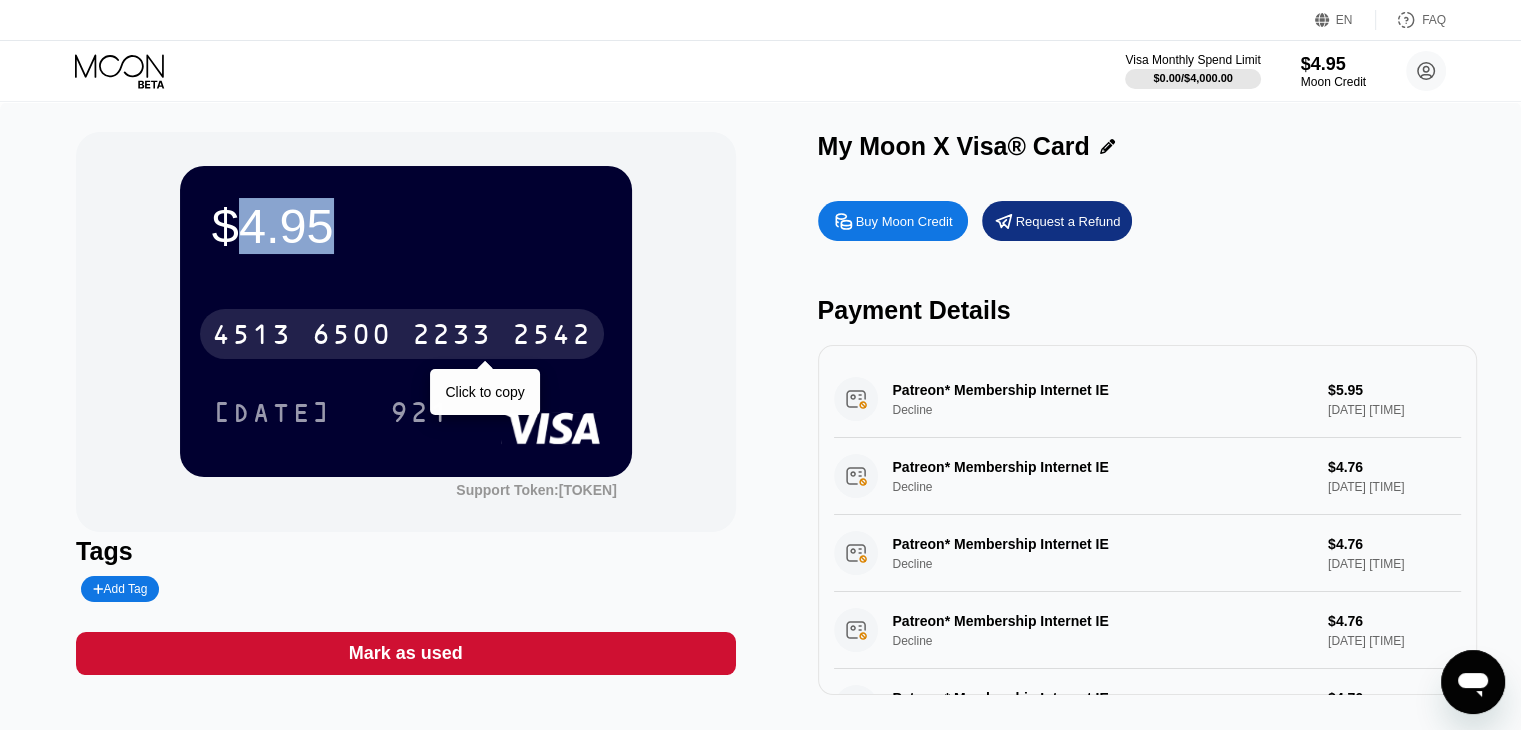 click on "4513" at bounding box center [252, 337] 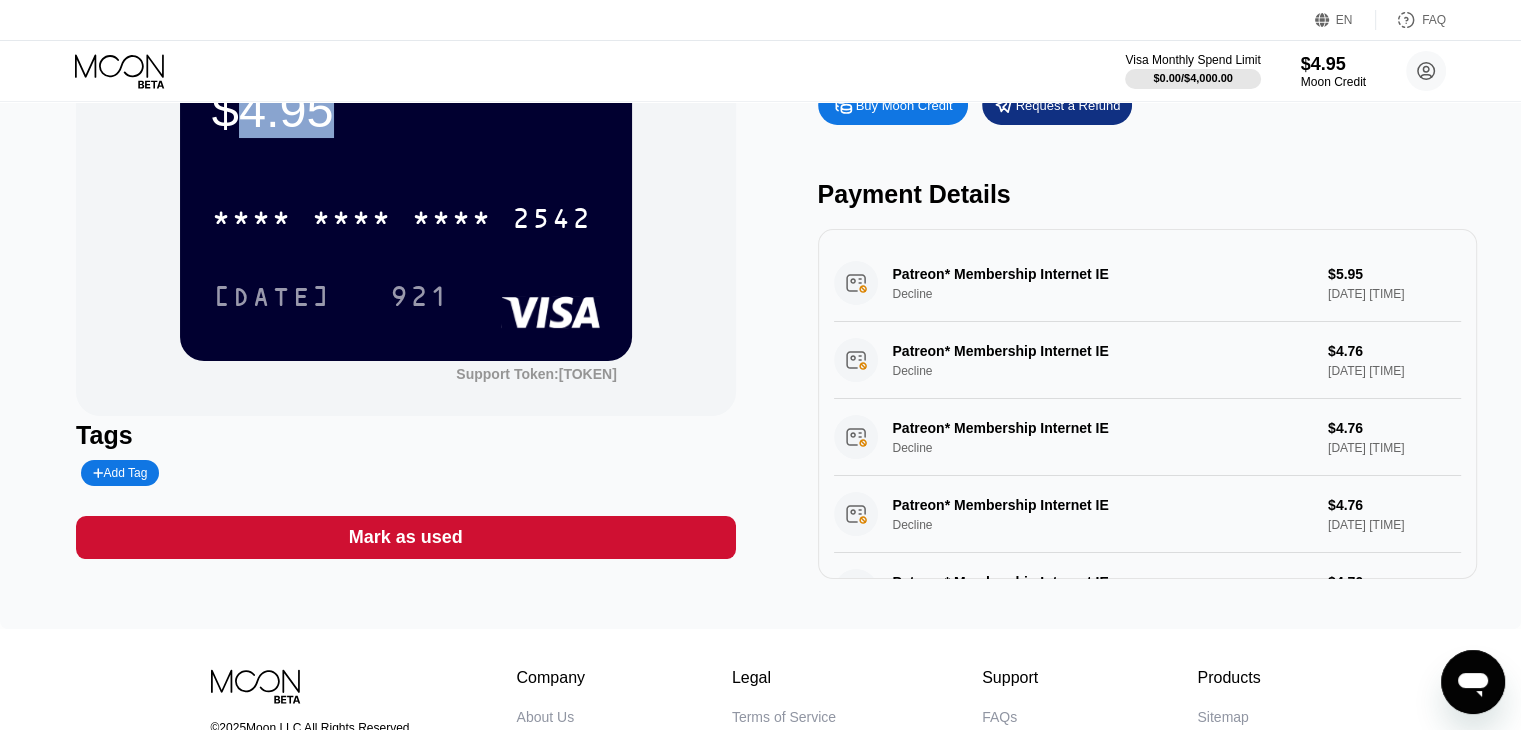 scroll, scrollTop: 0, scrollLeft: 0, axis: both 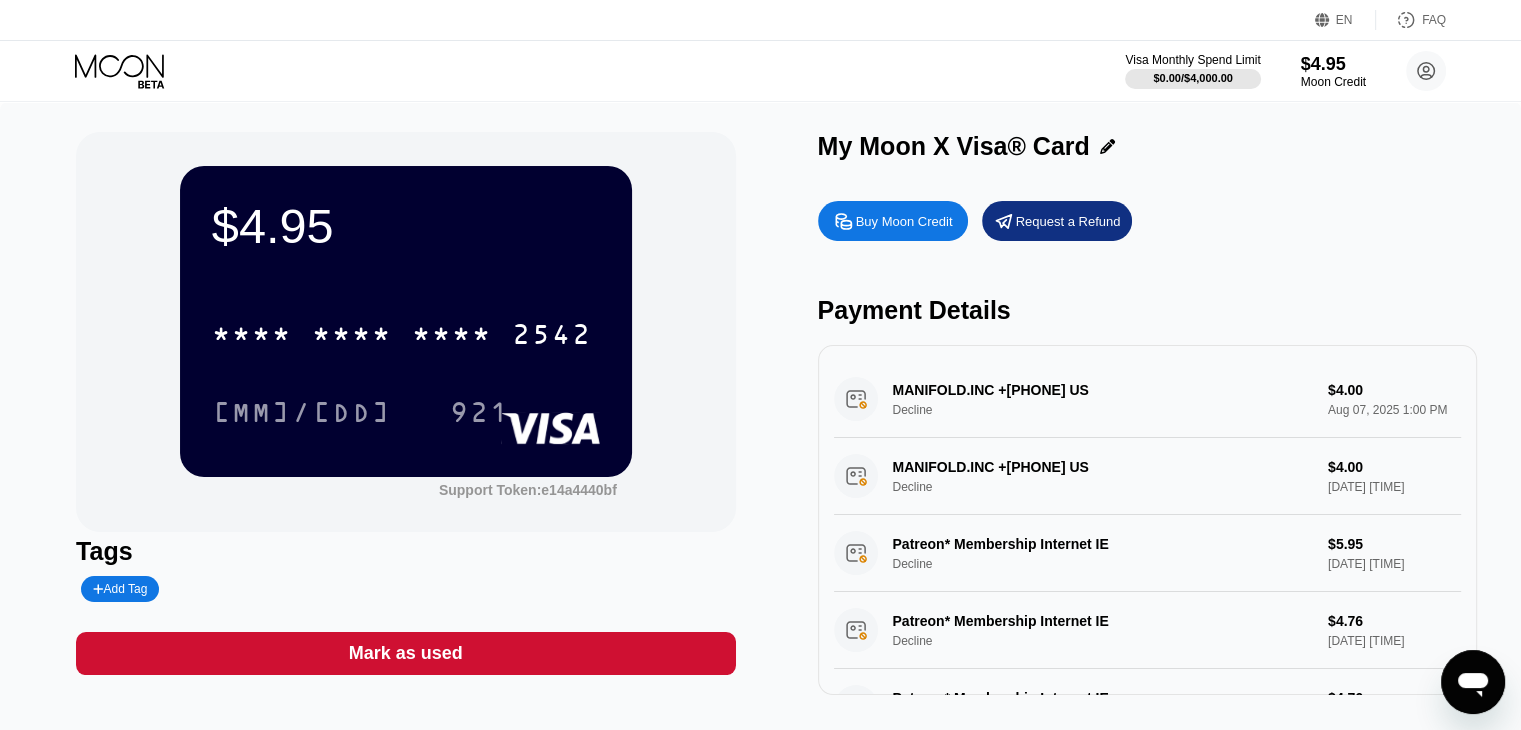 click on "MANIFOLD.INC             +15127816070 US Decline $4.00 Aug 07, 2025 1:00 PM" at bounding box center (1147, 399) 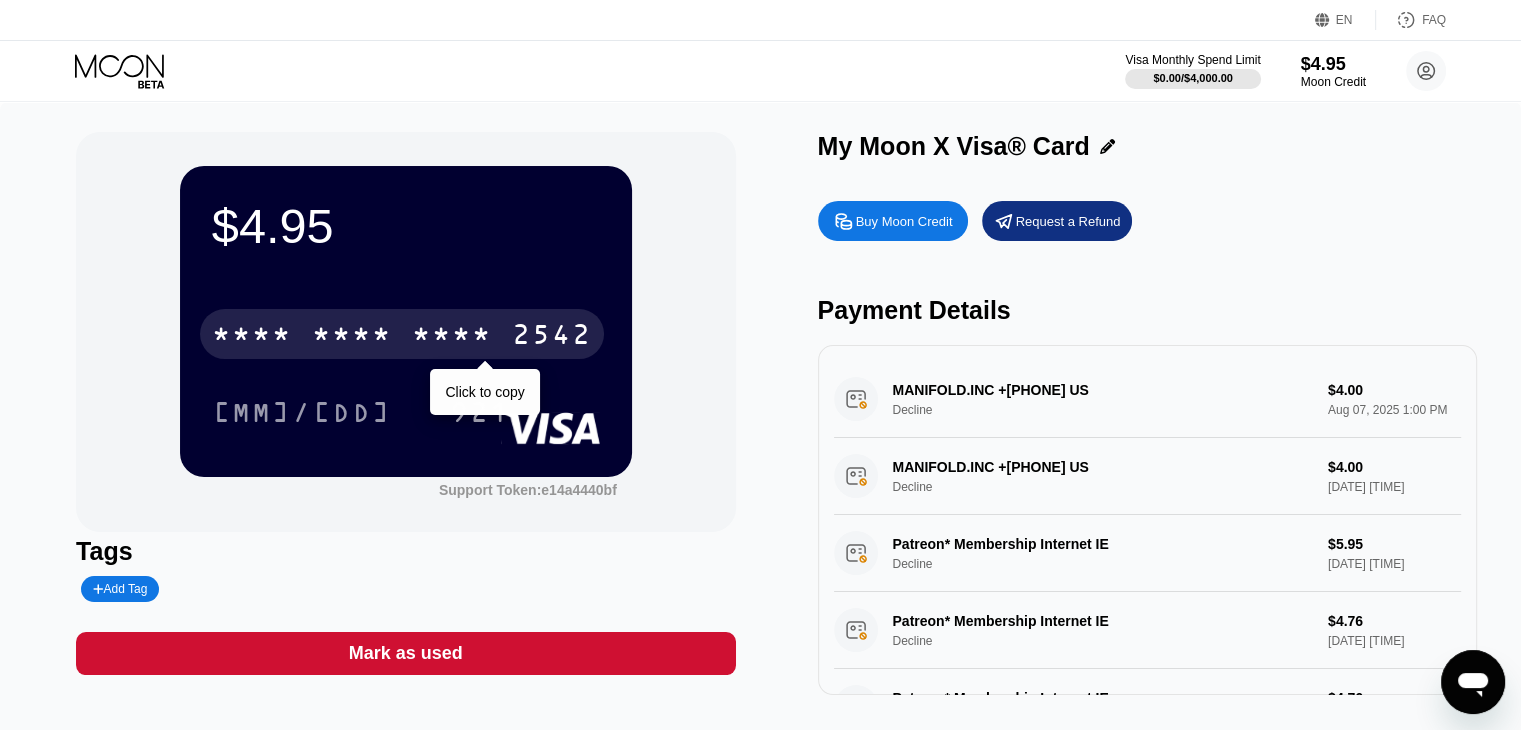 click on "* * * * * * * * * * * * 2542" at bounding box center [402, 334] 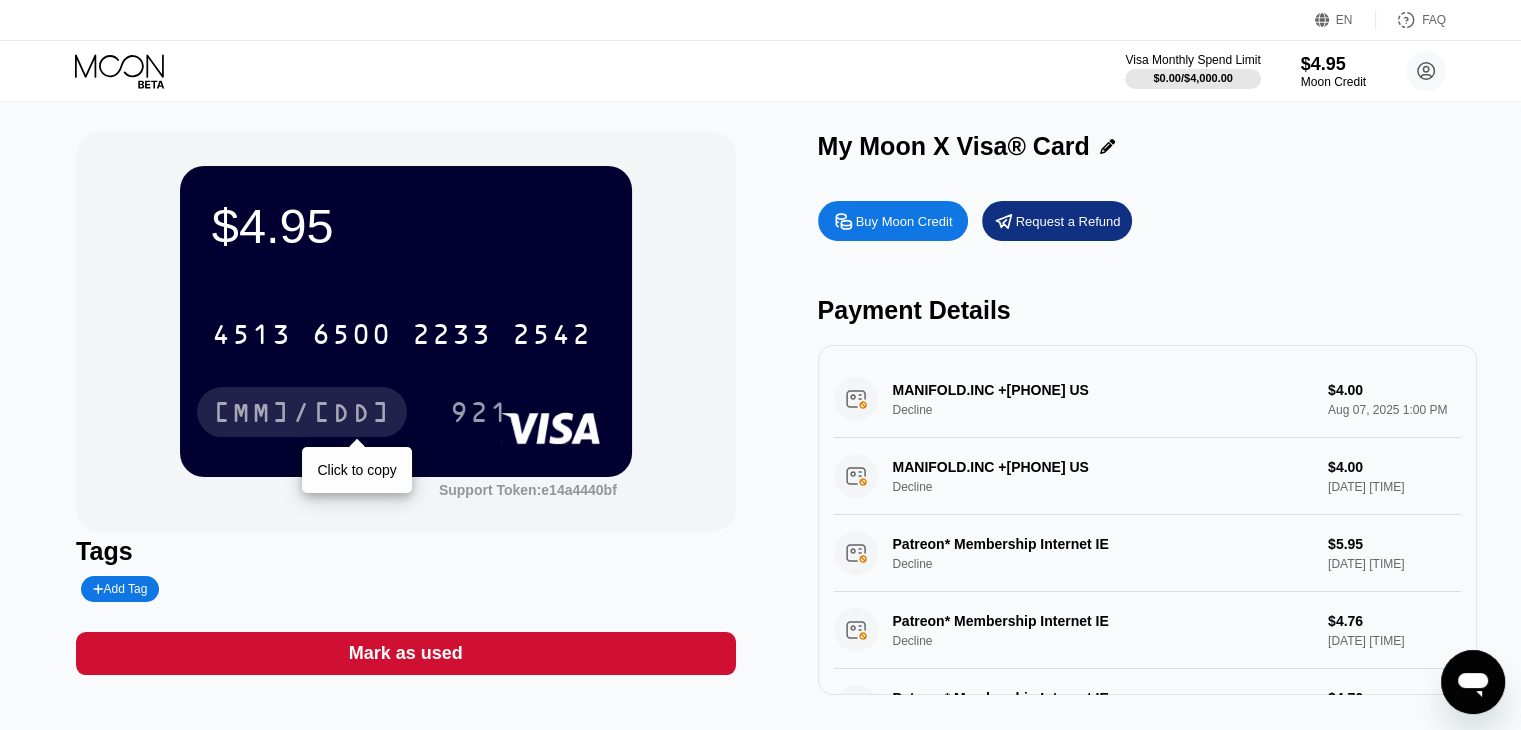 drag, startPoint x: 232, startPoint y: 425, endPoint x: 289, endPoint y: 350, distance: 94.20191 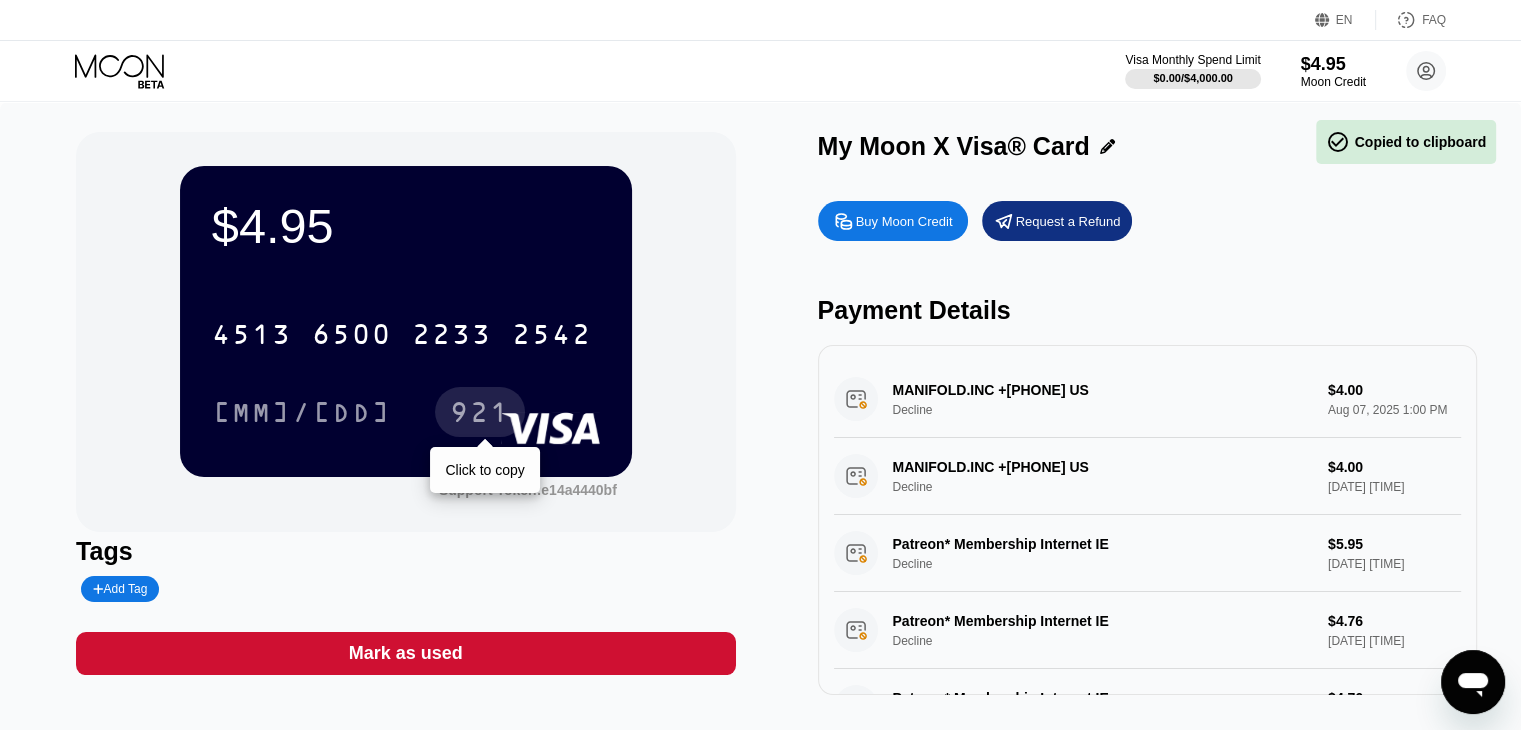 click on "921" at bounding box center [480, 415] 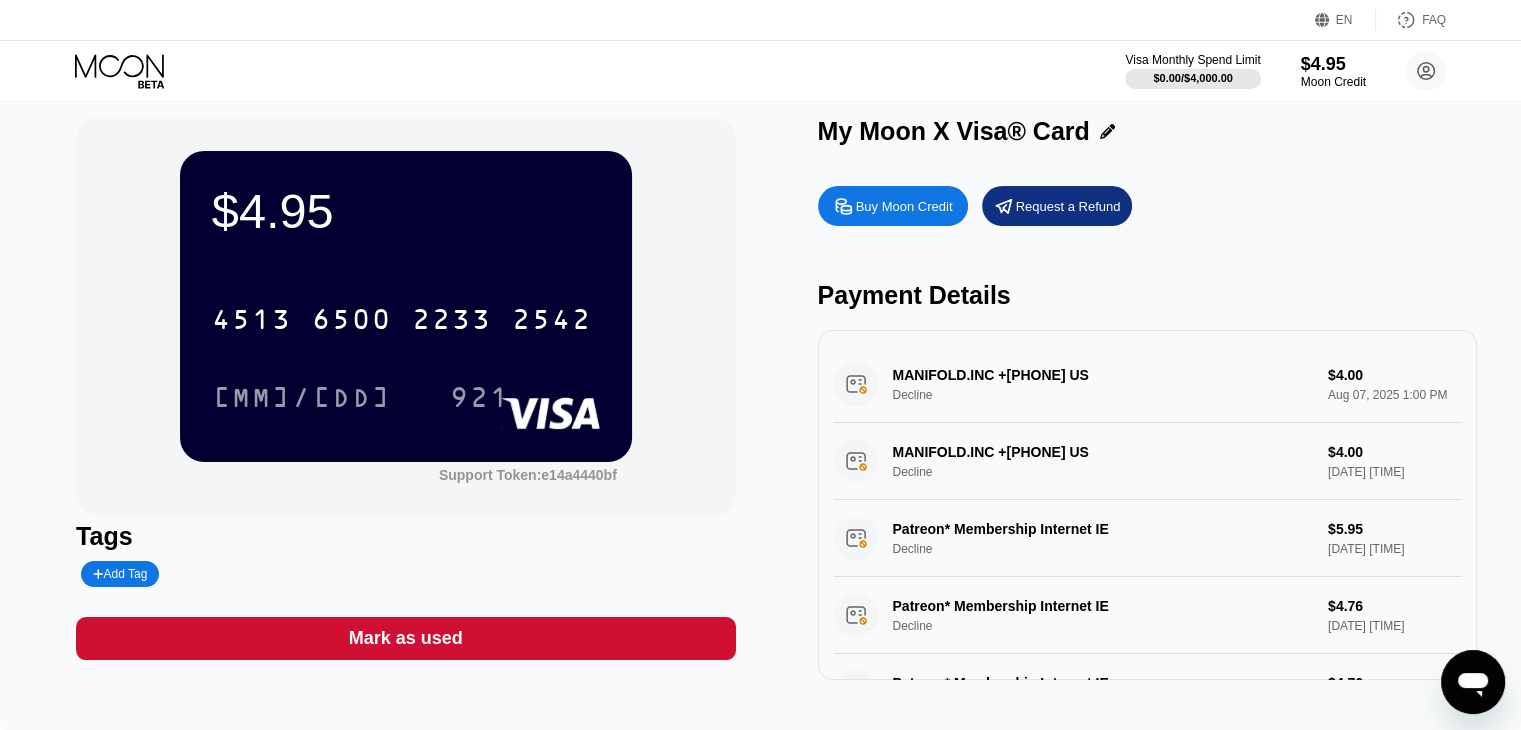 scroll, scrollTop: 0, scrollLeft: 0, axis: both 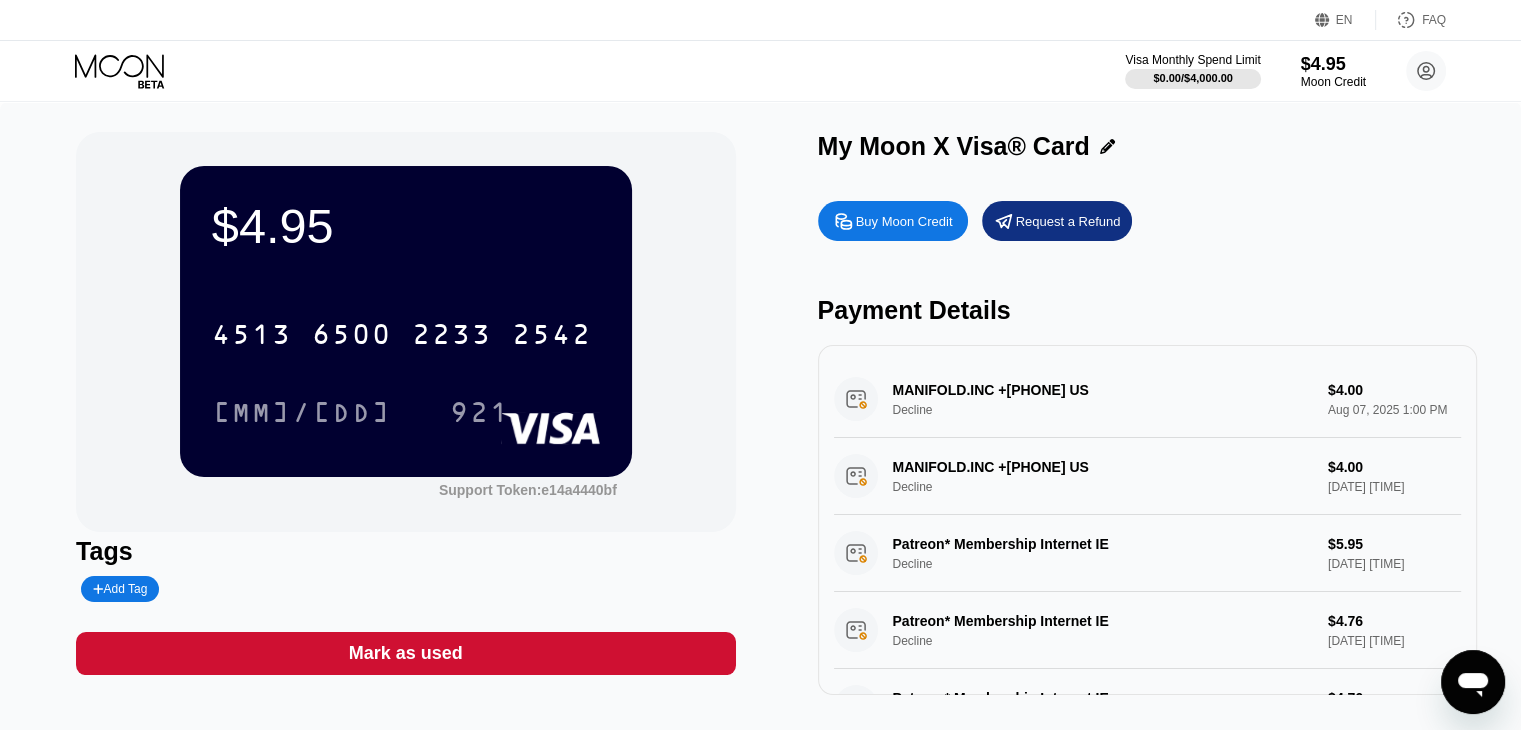 click 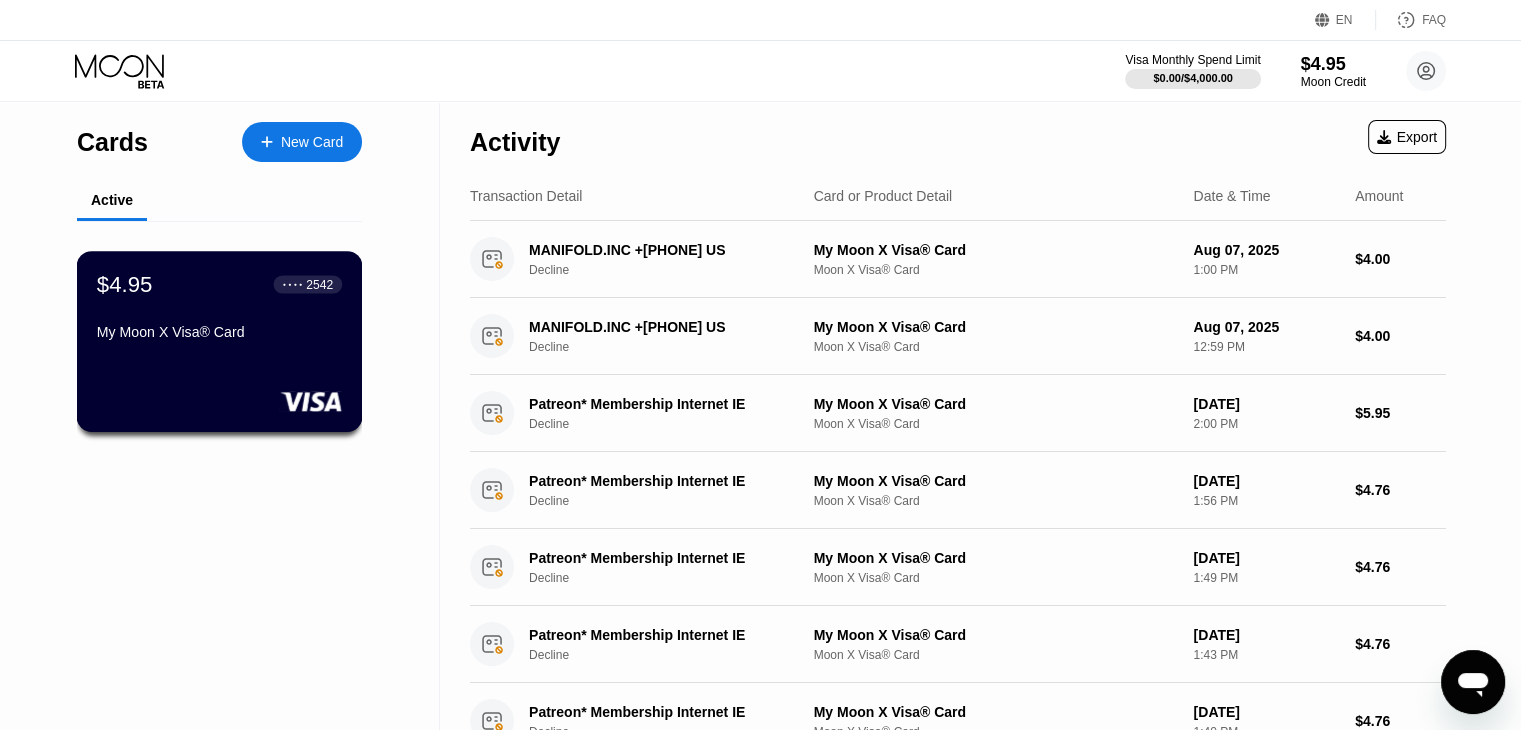 click on "$4.95 ● ● ● ● 2542 My Moon X Visa® Card" at bounding box center (219, 309) 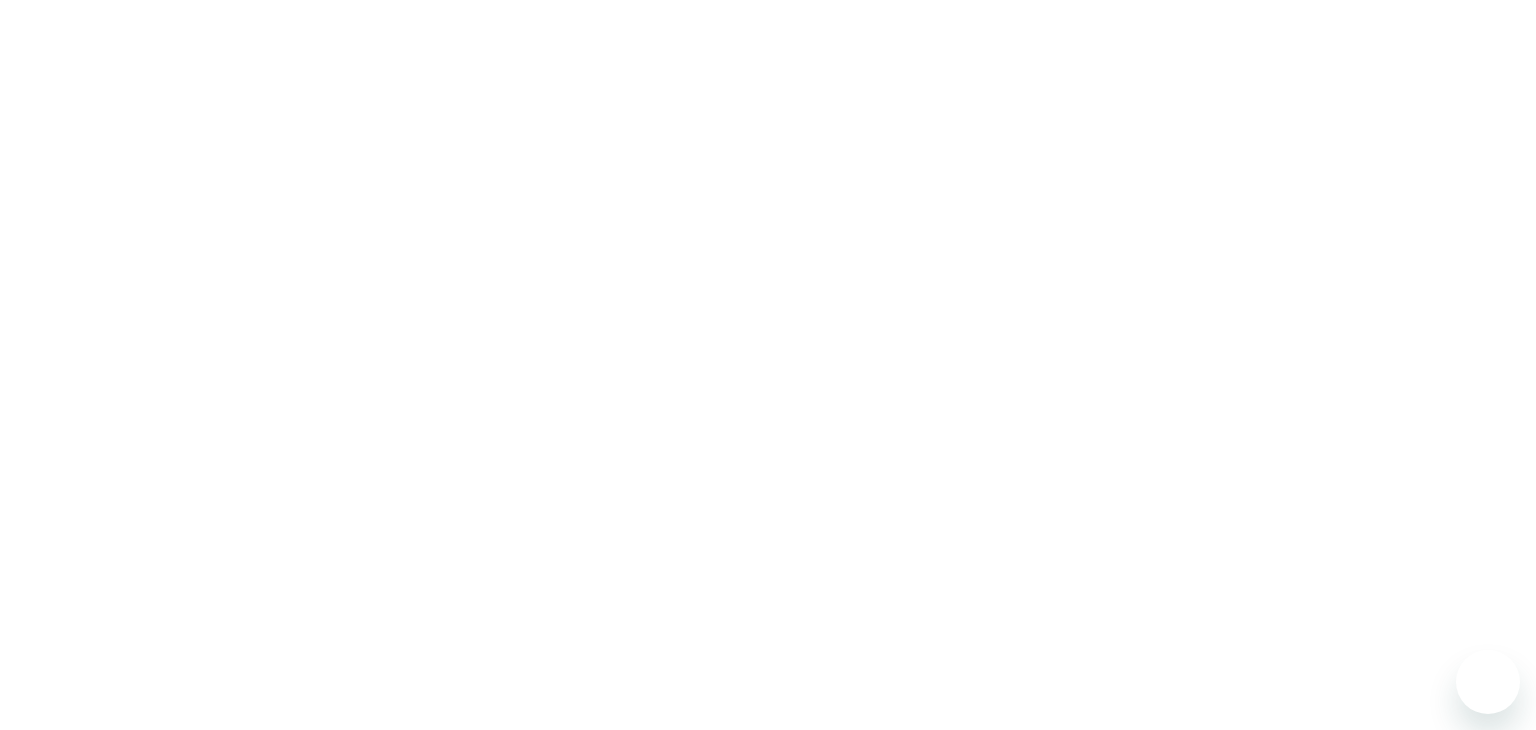 scroll, scrollTop: 0, scrollLeft: 0, axis: both 